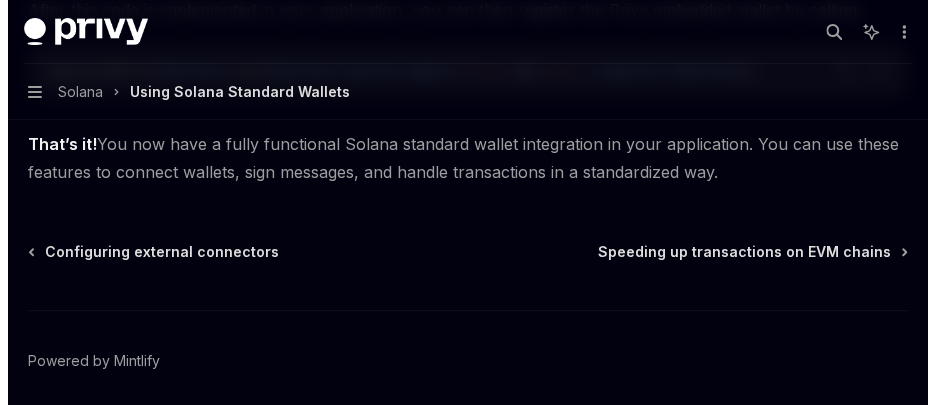 scroll, scrollTop: 3743, scrollLeft: 0, axis: vertical 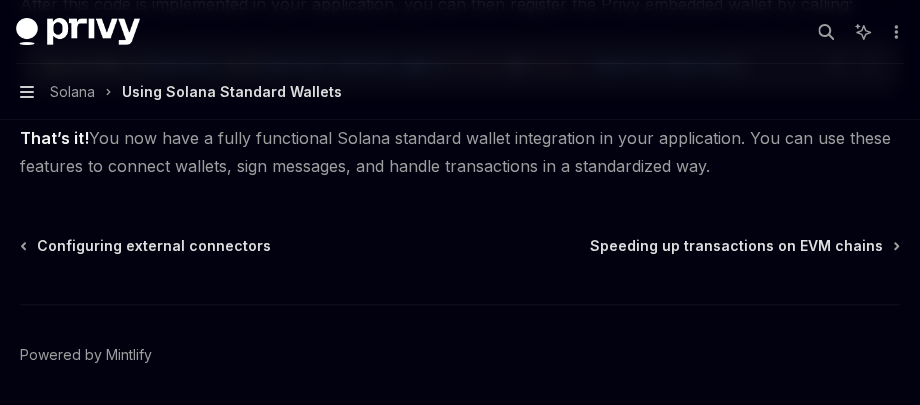 click 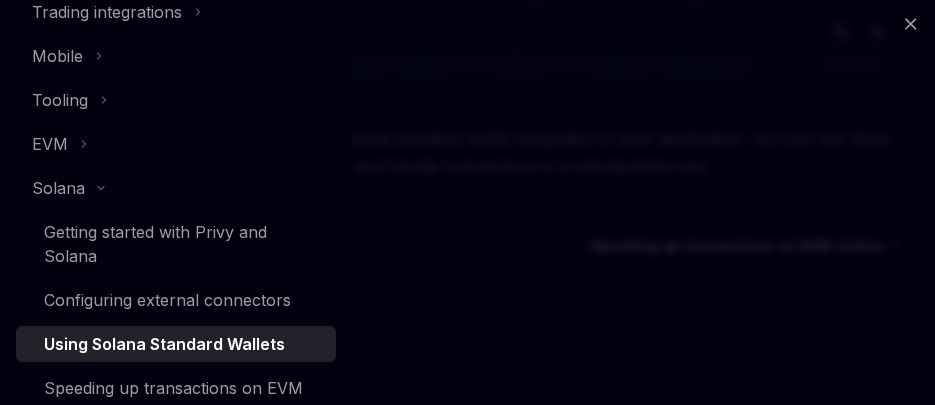scroll, scrollTop: 594, scrollLeft: 0, axis: vertical 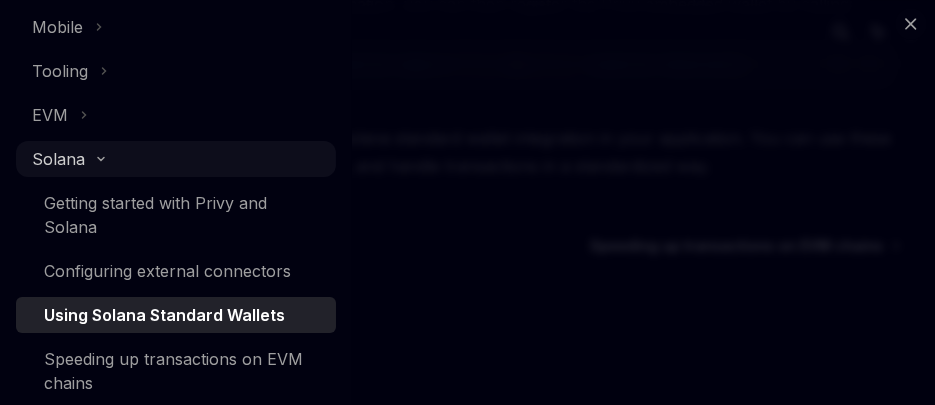click 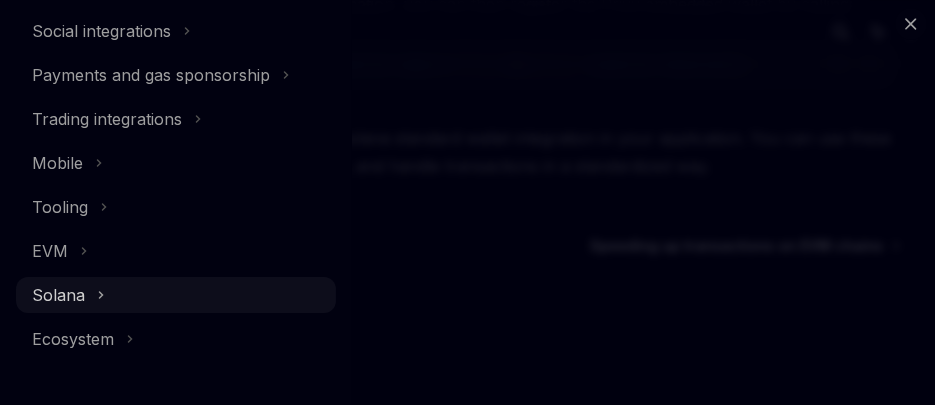 scroll, scrollTop: 370, scrollLeft: 0, axis: vertical 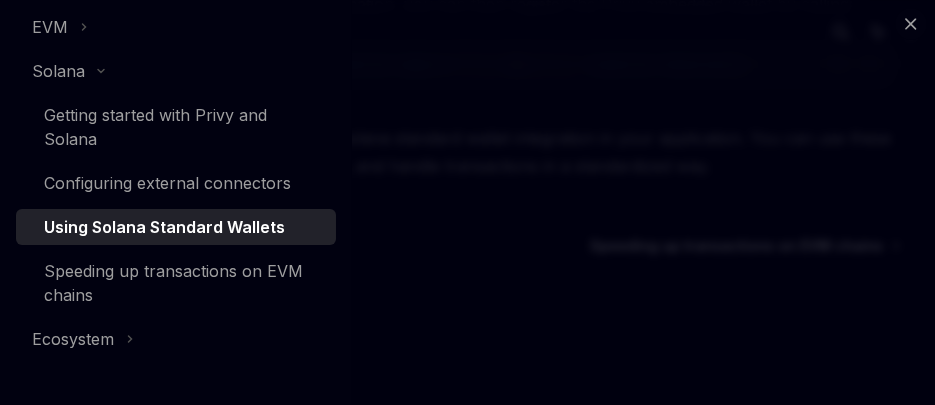 click on "Close navigation Recipes Overview Recipes Authentication Wallet infrastructure UI customization and whitelabeling Dashboard Social integrations Payments and gas sponsorship Trading integrations Mobile Tooling EVM Solana Getting started with Privy and Solana Configuring external connectors Using Solana Standard Wallets Speeding up transactions on EVM chains Ecosystem" at bounding box center (467, 202) 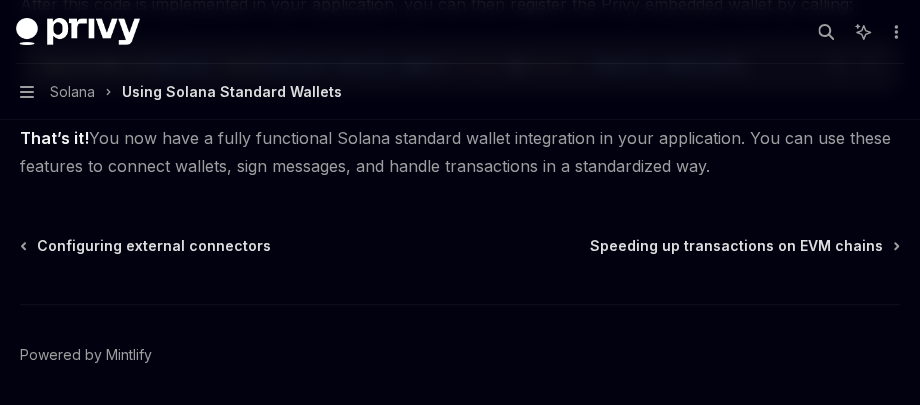 click on "Search..." at bounding box center (826, 32) 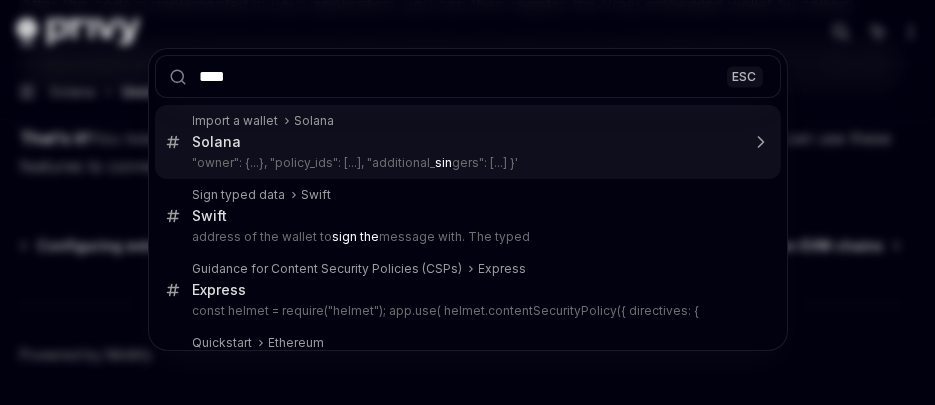 type on "*****" 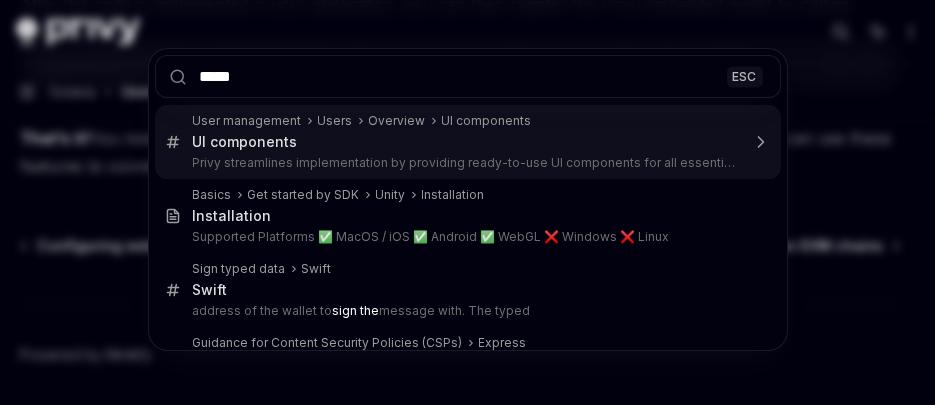 type on "*" 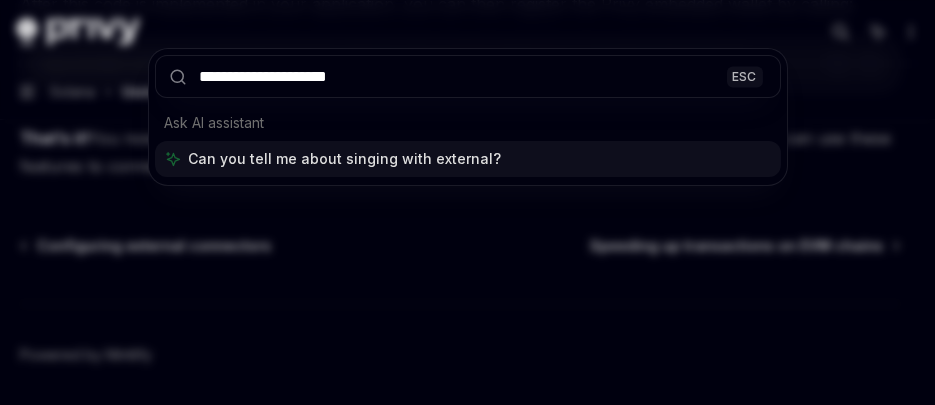 type on "**********" 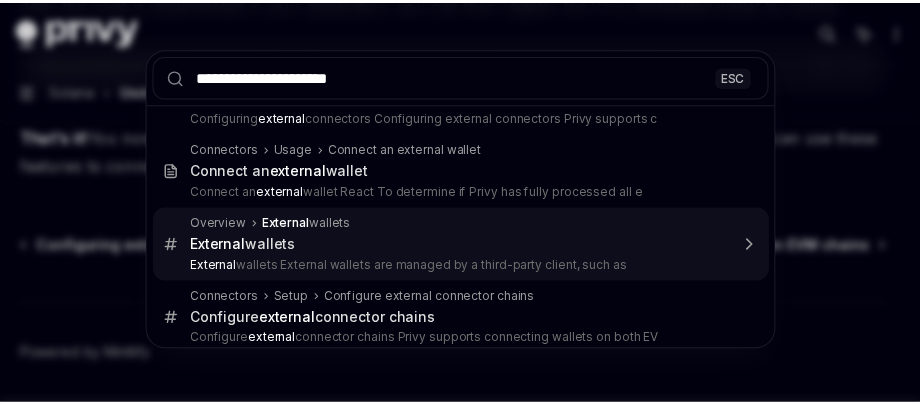 scroll, scrollTop: 48, scrollLeft: 0, axis: vertical 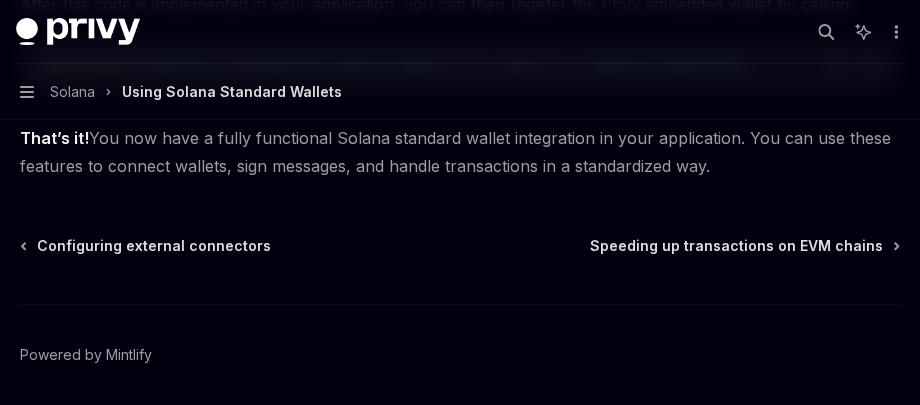 click on "Configuring external connectors Speeding up transactions on EVM chains Powered by Mintlify" at bounding box center (460, 356) 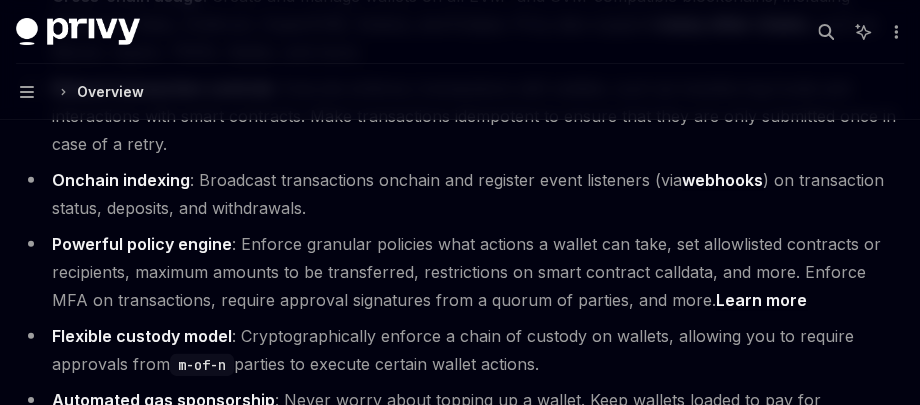 click on "Onchain indexing : Broadcast transactions onchain and register event listeners (via  webhooks ) on transaction status, deposits, and withdrawals." at bounding box center (460, 194) 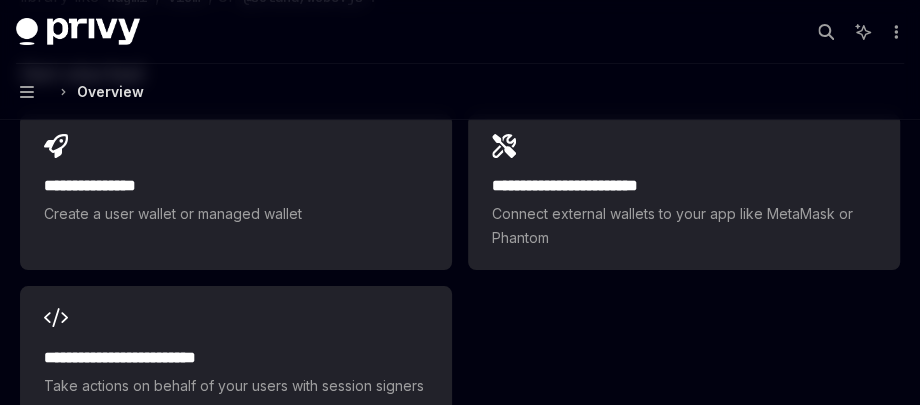 scroll, scrollTop: 3172, scrollLeft: 0, axis: vertical 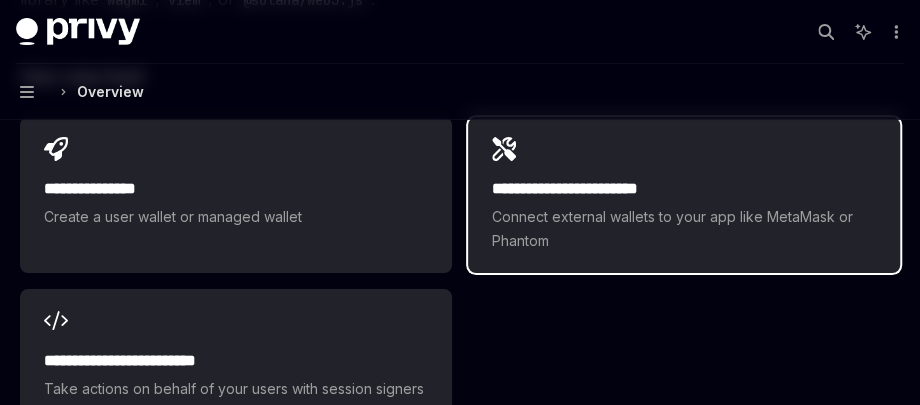 click on "Connect external wallets to your app like MetaMask or Phantom" at bounding box center [684, 229] 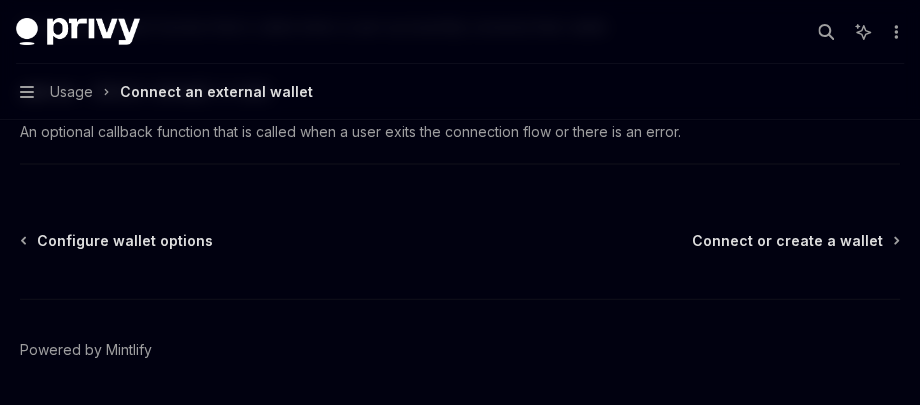 scroll, scrollTop: 1769, scrollLeft: 0, axis: vertical 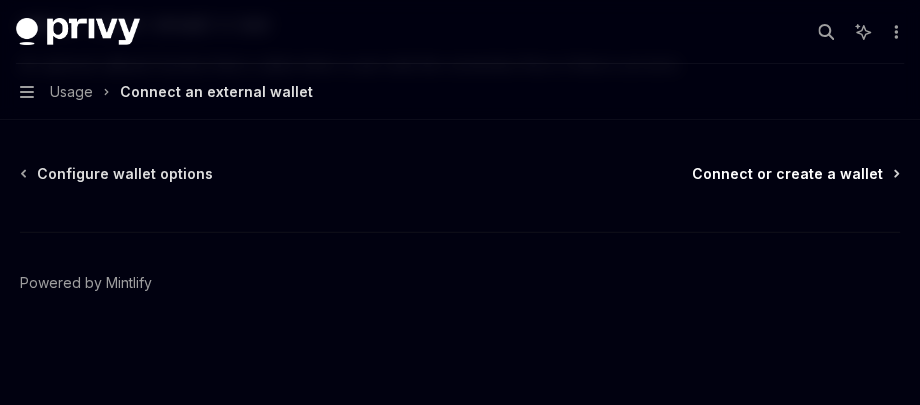 click on "Connect or create a wallet" at bounding box center (787, 174) 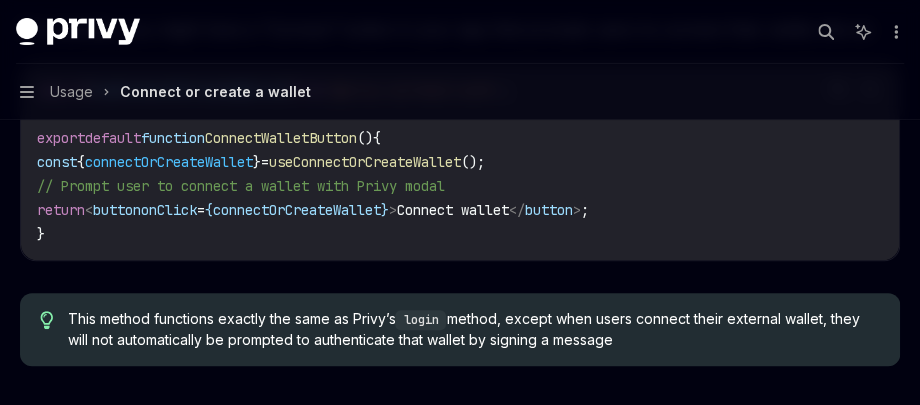scroll, scrollTop: 654, scrollLeft: 0, axis: vertical 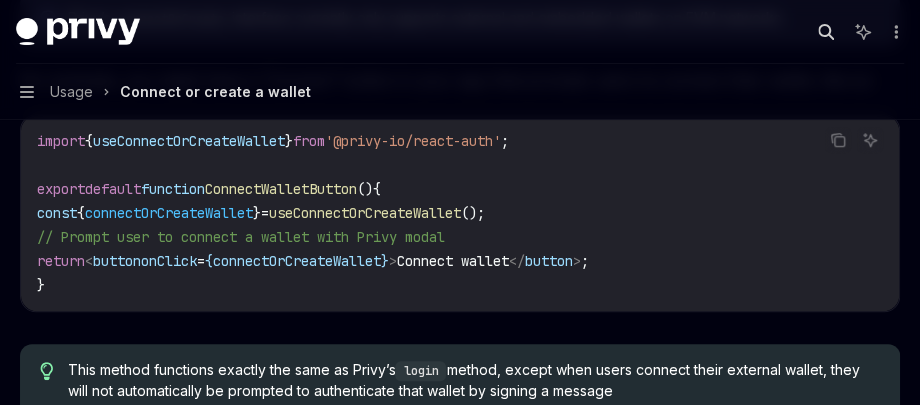 click 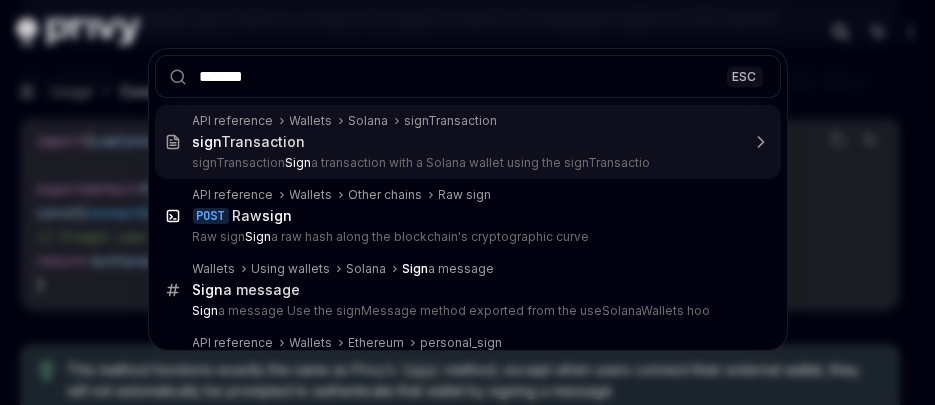 type on "********" 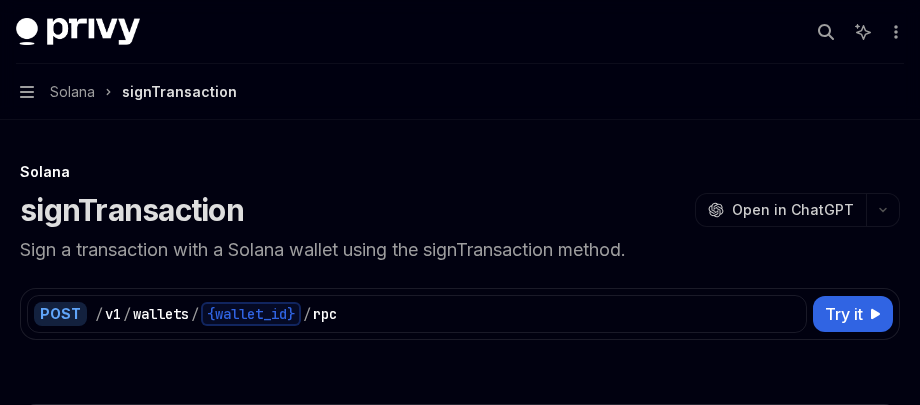 scroll, scrollTop: 200, scrollLeft: 0, axis: vertical 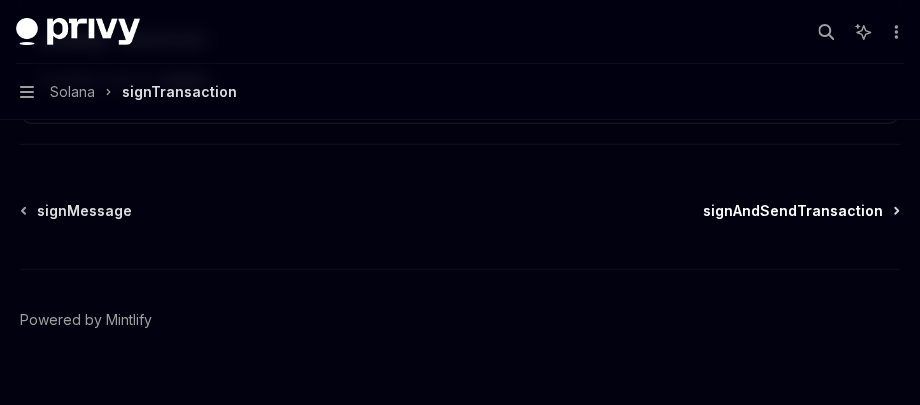click on "signAndSendTransaction" at bounding box center [793, 211] 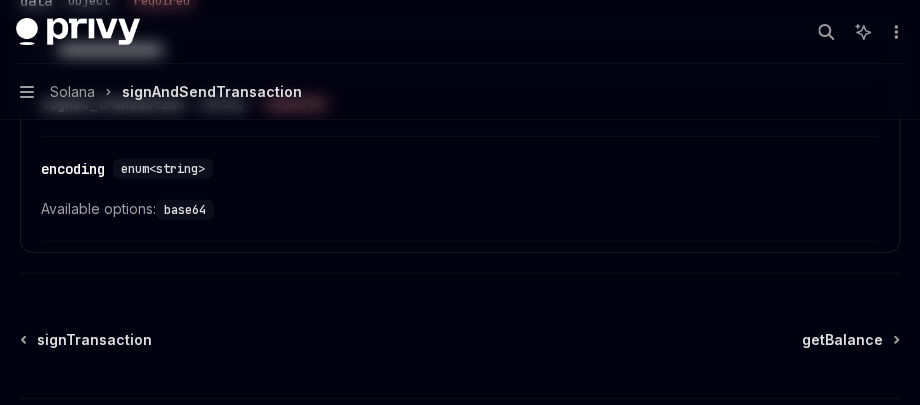 scroll, scrollTop: 0, scrollLeft: 0, axis: both 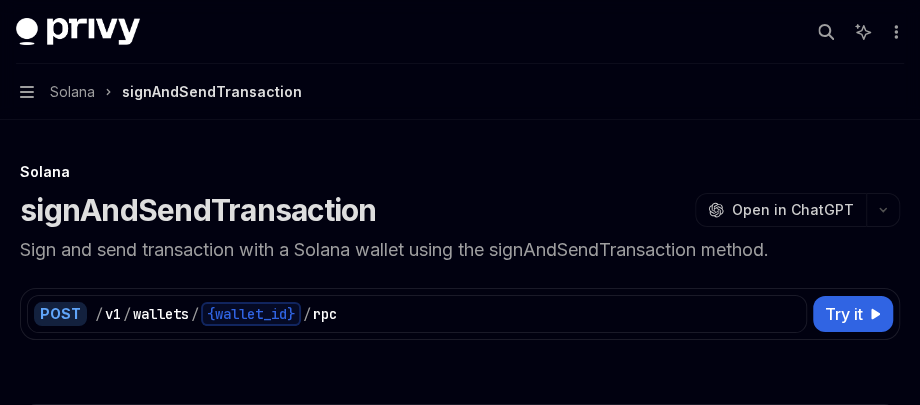 click on "Open in ChatGPT" at bounding box center (793, 210) 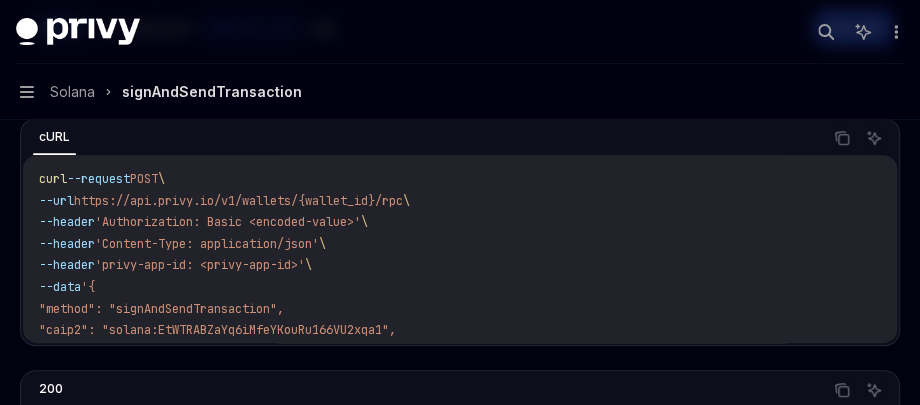 scroll, scrollTop: 288, scrollLeft: 0, axis: vertical 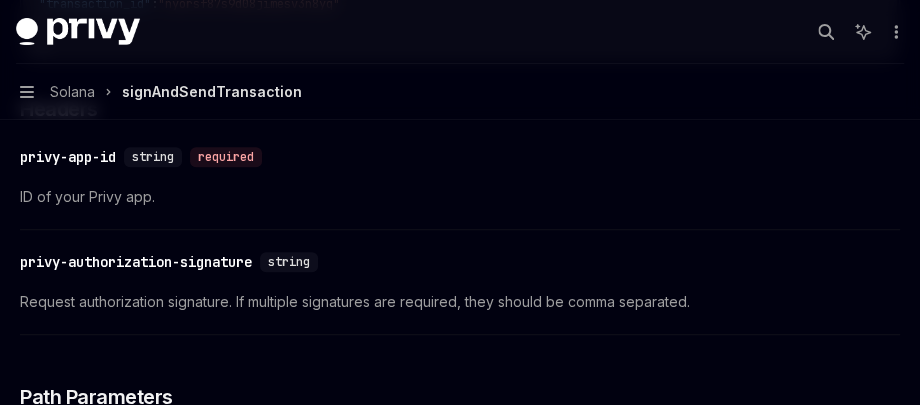 click on "Solana signAndSendTransaction" at bounding box center (176, 92) 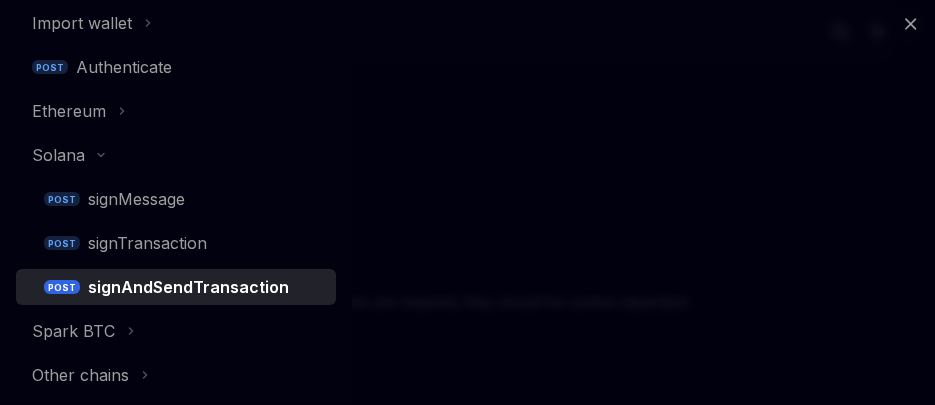 scroll, scrollTop: 616, scrollLeft: 0, axis: vertical 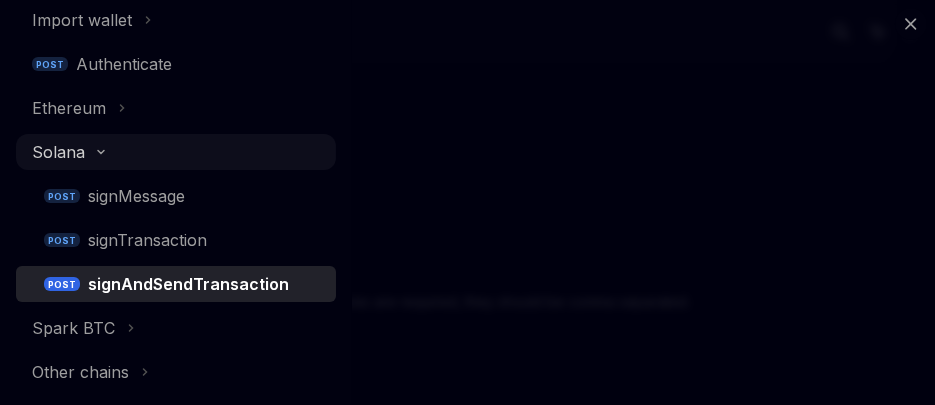 click on "Solana" at bounding box center (58, 152) 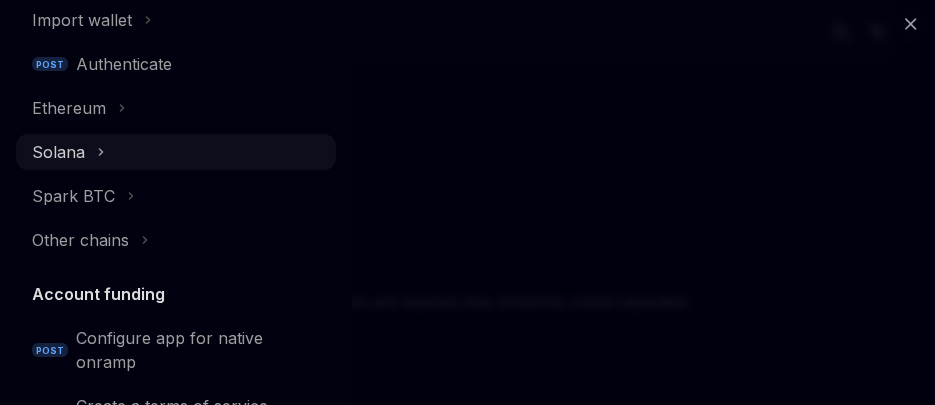 click on "Solana" at bounding box center [58, 152] 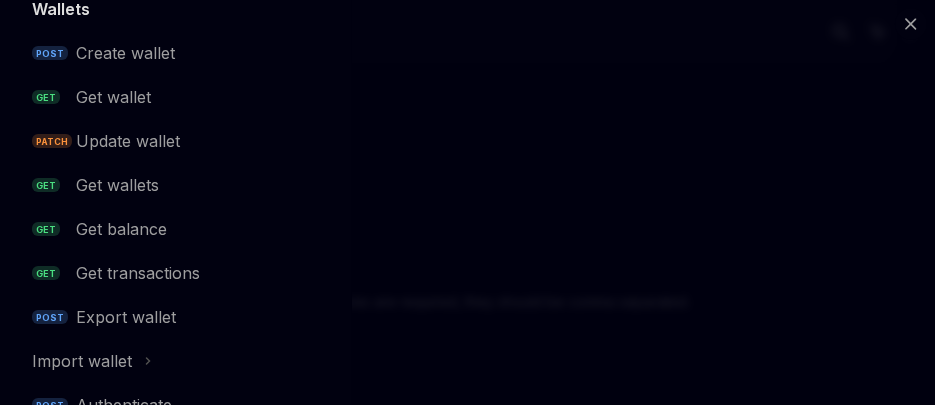 scroll, scrollTop: 0, scrollLeft: 0, axis: both 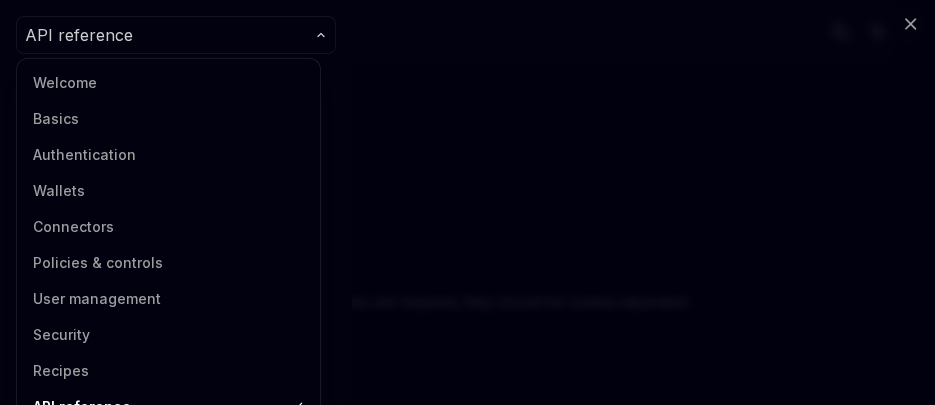 click on "API reference" at bounding box center (79, 35) 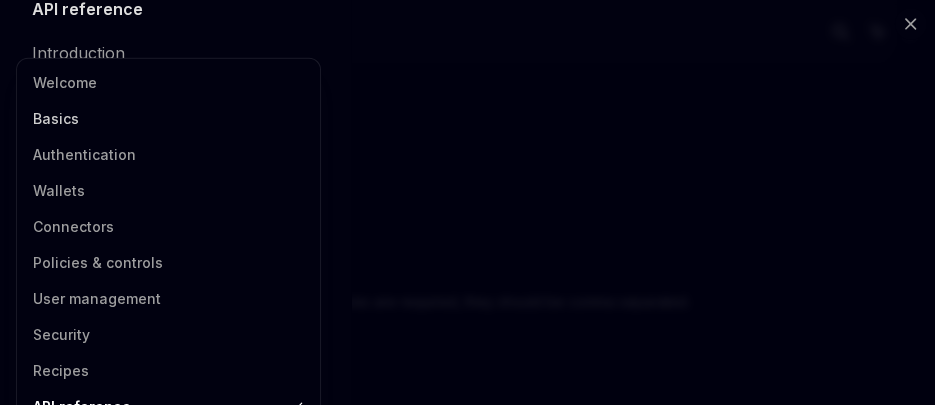 scroll, scrollTop: 0, scrollLeft: 0, axis: both 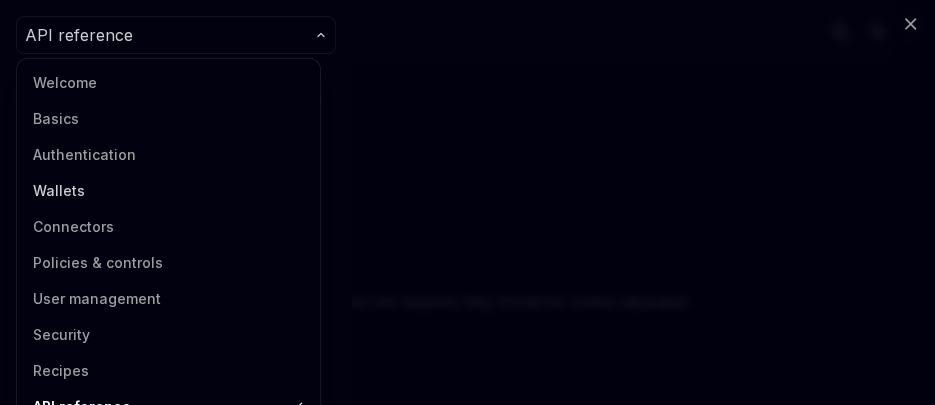 click on "Wallets" at bounding box center [168, 191] 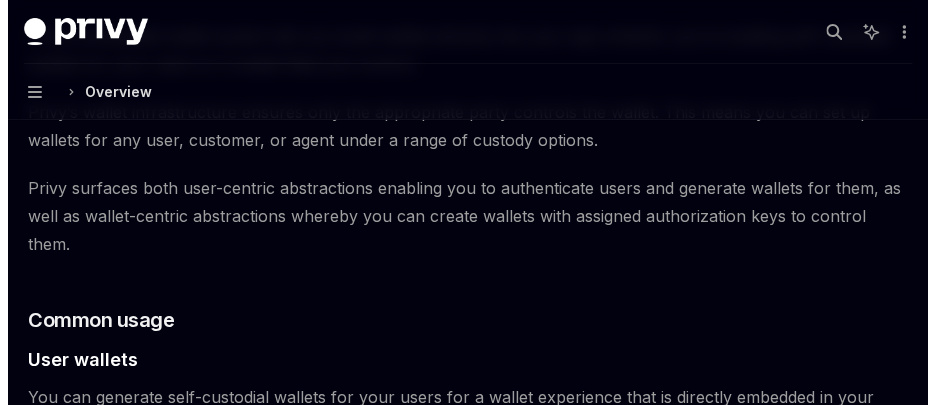 scroll, scrollTop: 1194, scrollLeft: 0, axis: vertical 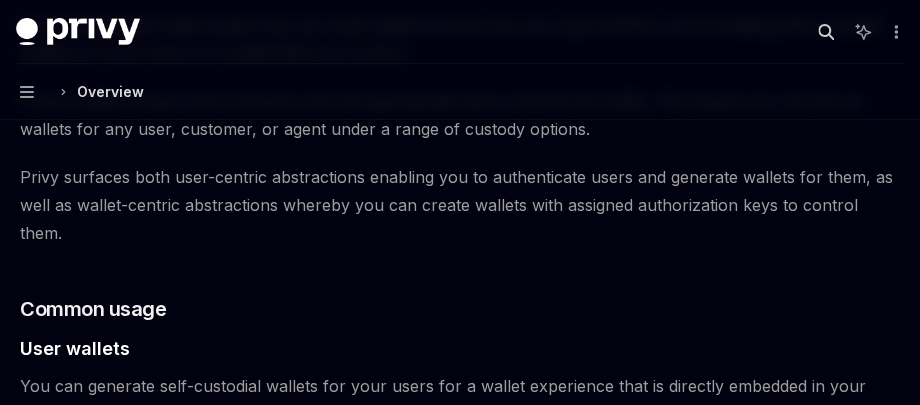click 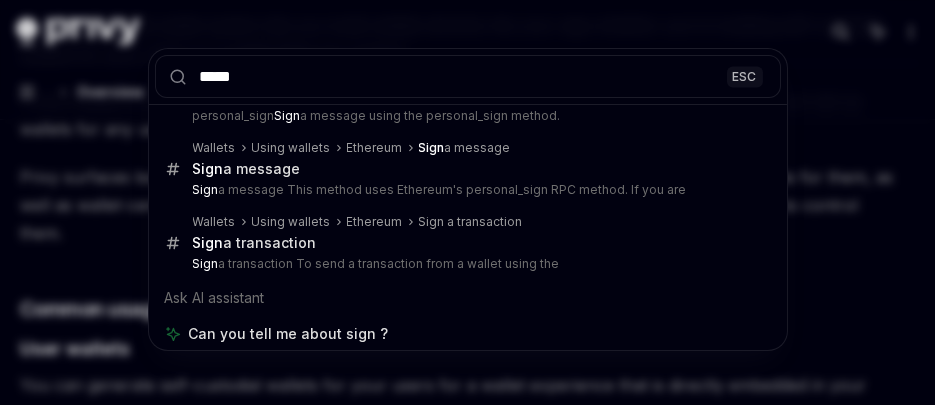 scroll, scrollTop: 278, scrollLeft: 0, axis: vertical 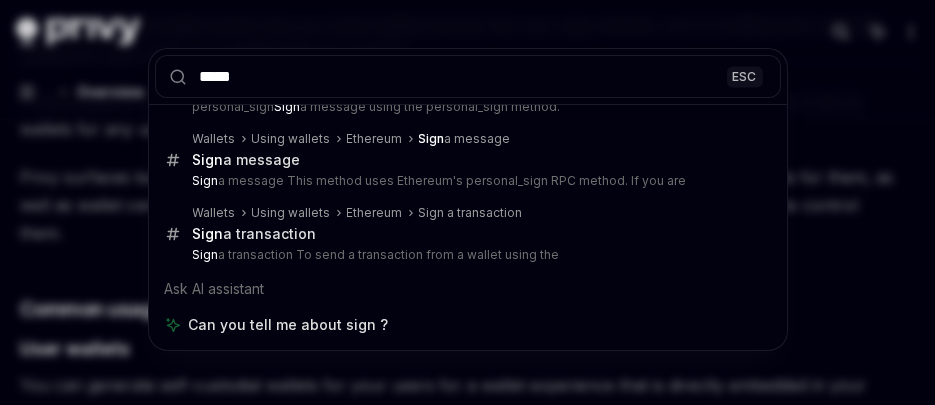 click on "****" at bounding box center (468, 76) 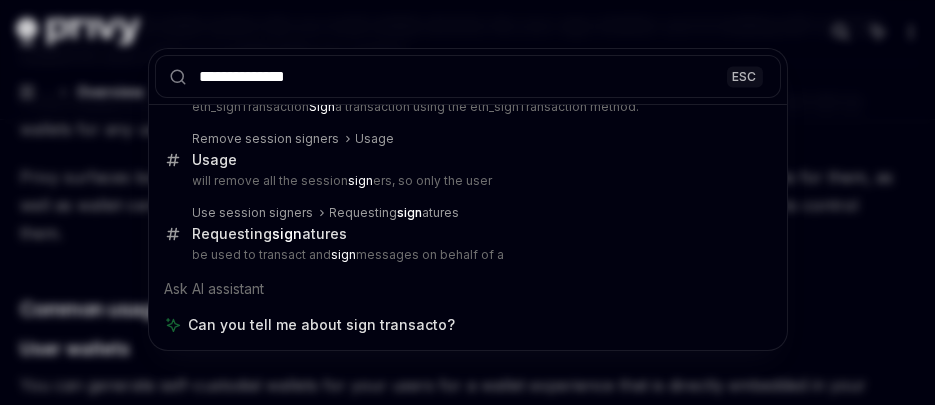 scroll, scrollTop: 0, scrollLeft: 0, axis: both 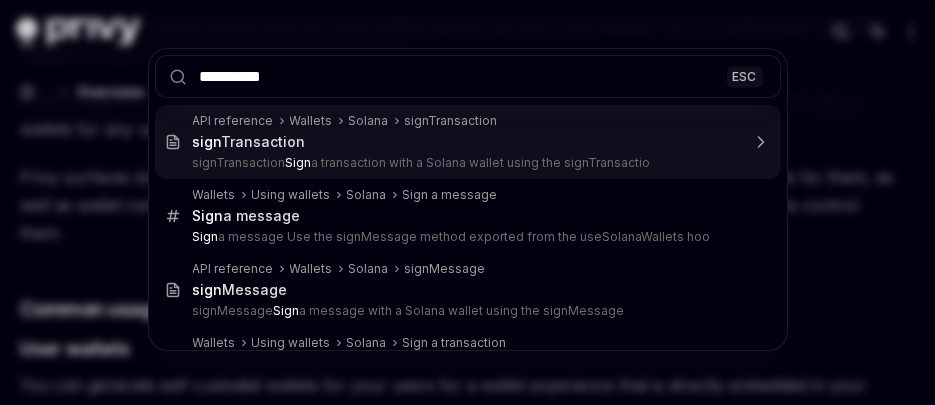 type on "**********" 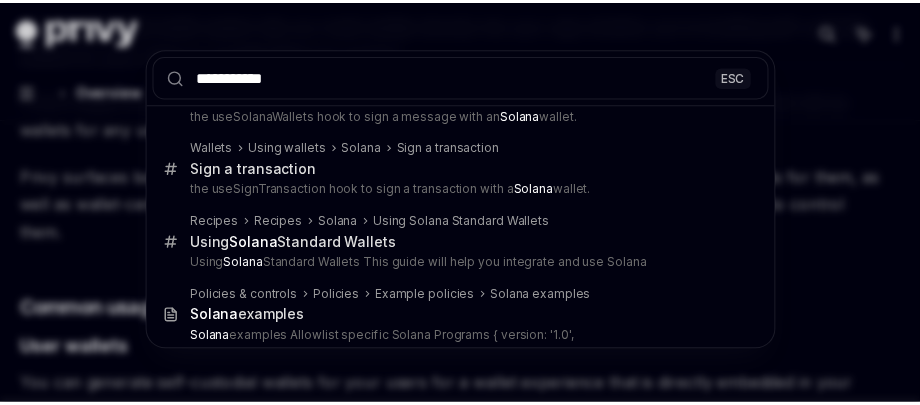 scroll, scrollTop: 170, scrollLeft: 0, axis: vertical 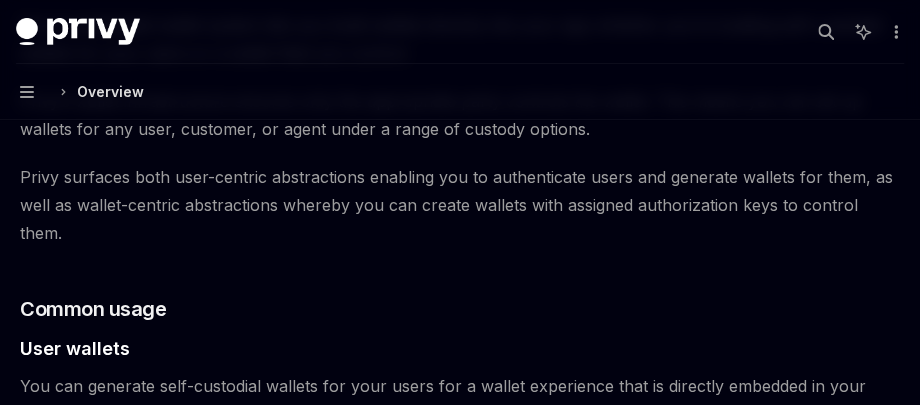 type on "*" 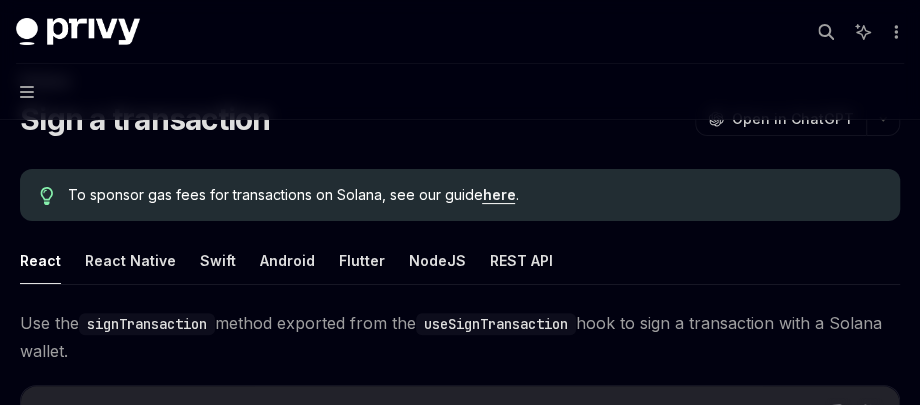 scroll, scrollTop: 93, scrollLeft: 0, axis: vertical 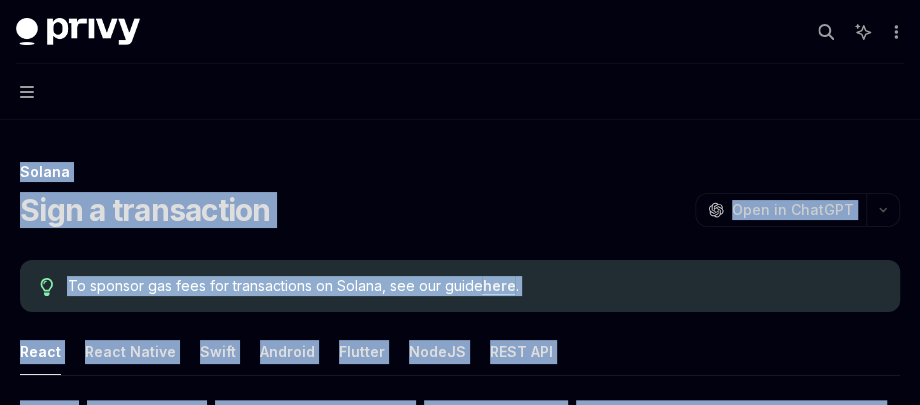 drag, startPoint x: 894, startPoint y: 352, endPoint x: -1, endPoint y: 160, distance: 915.3628 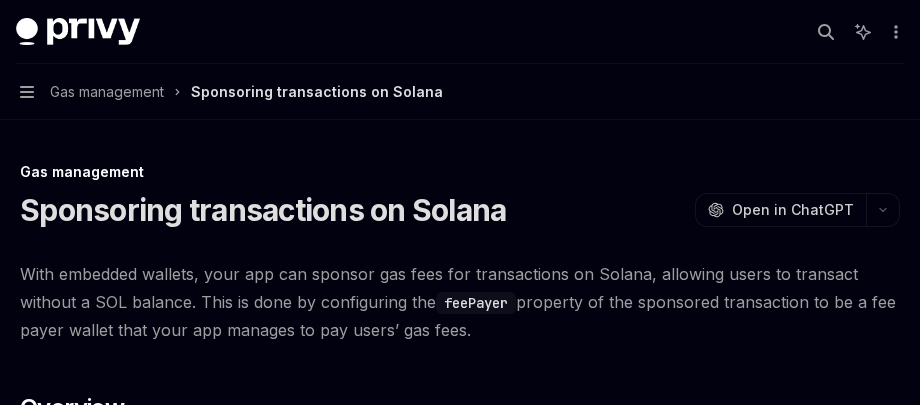 scroll, scrollTop: 0, scrollLeft: 0, axis: both 